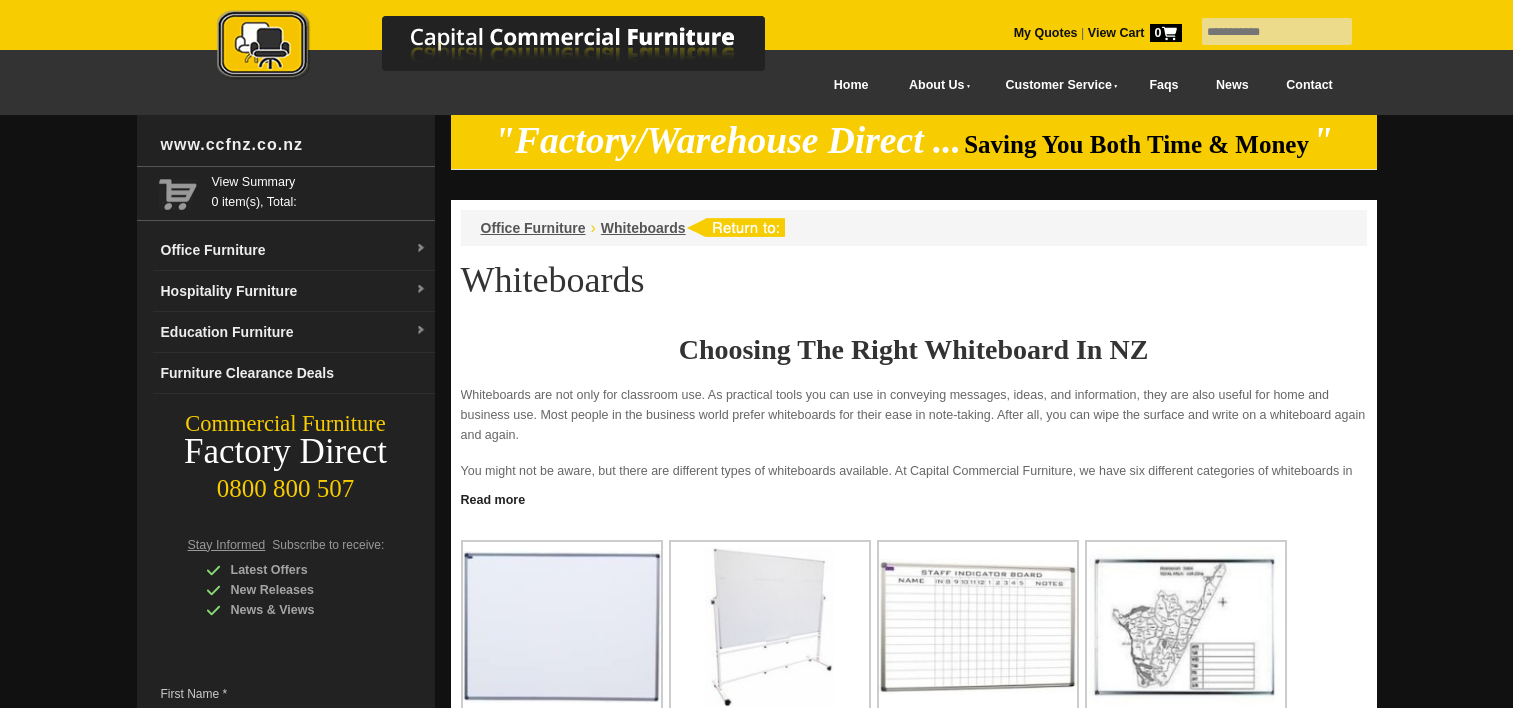 scroll, scrollTop: 323, scrollLeft: 0, axis: vertical 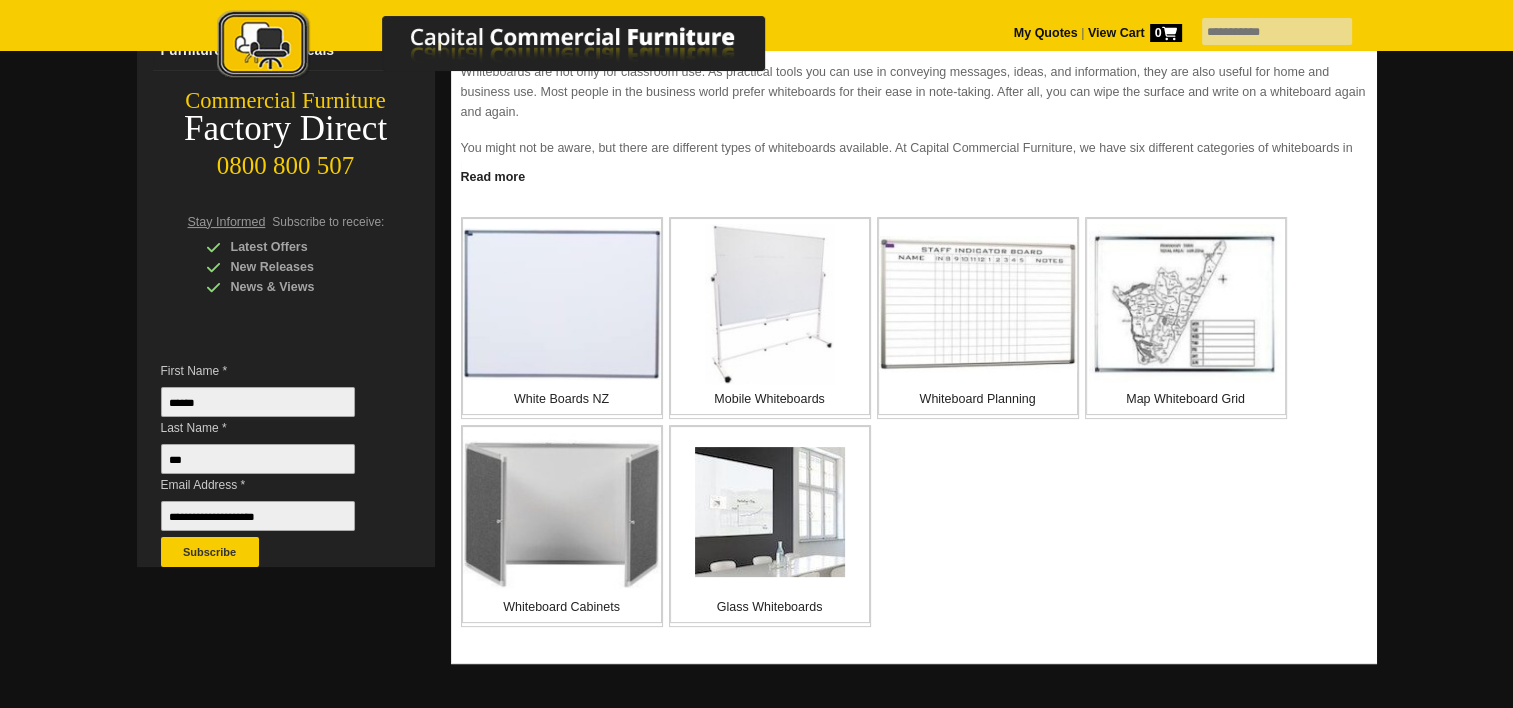 click on "Mobile Whiteboards" at bounding box center [770, 399] 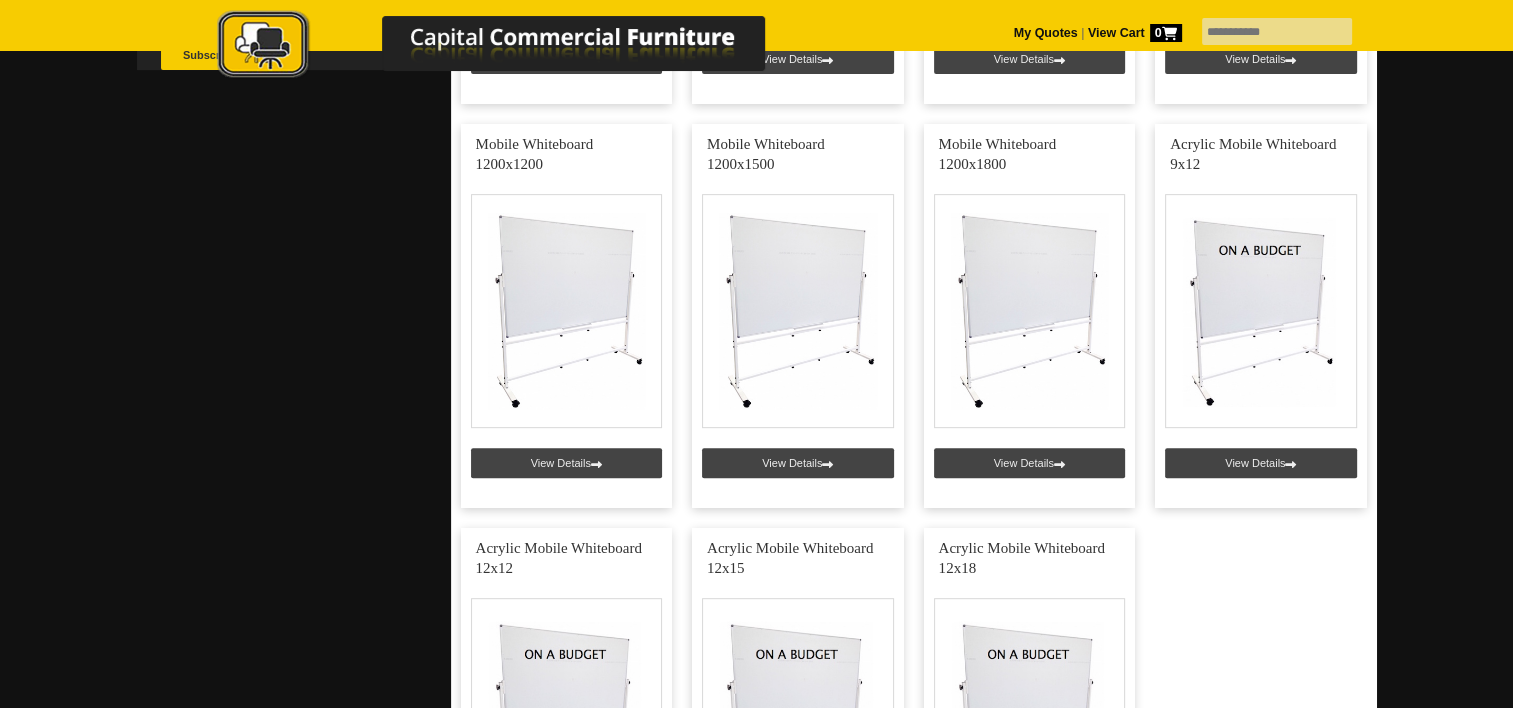 scroll, scrollTop: 824, scrollLeft: 0, axis: vertical 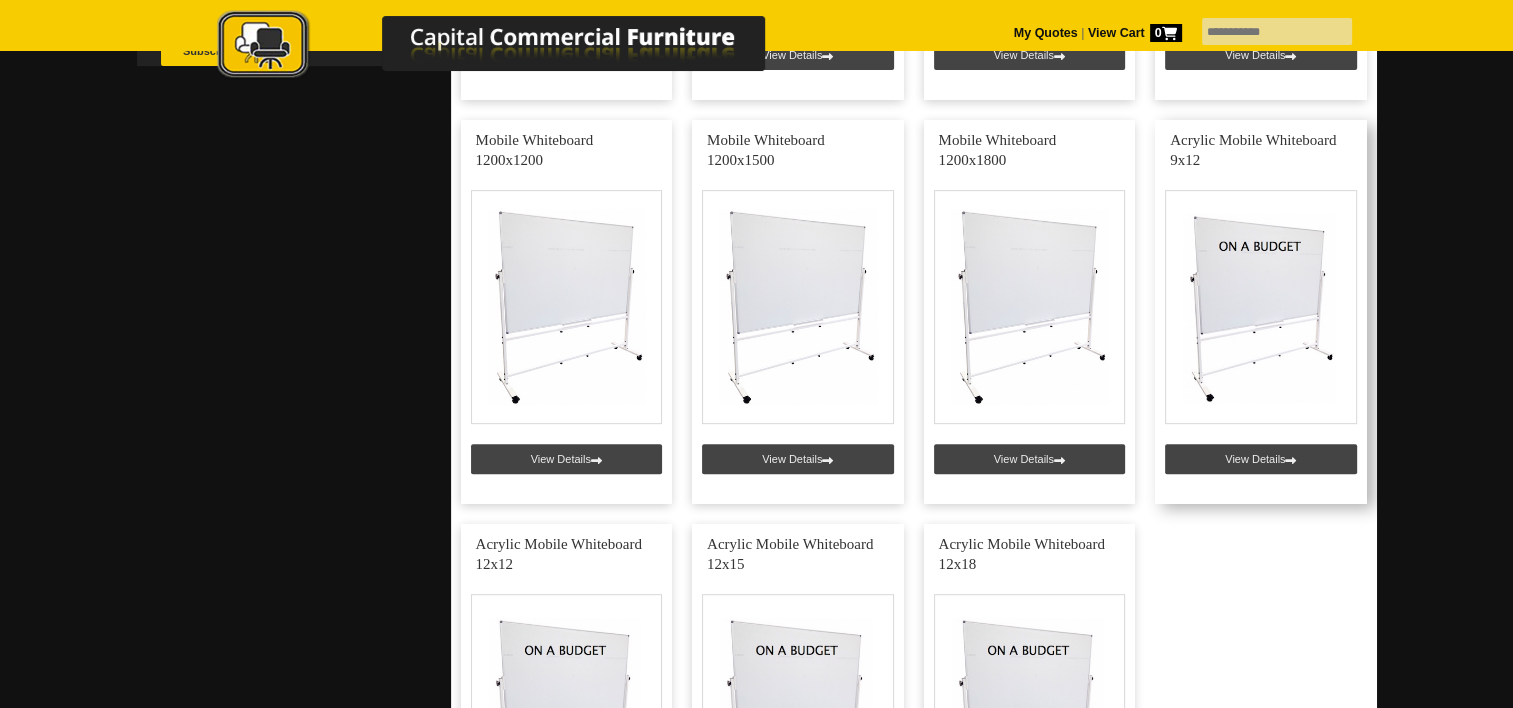 click at bounding box center (1261, 312) 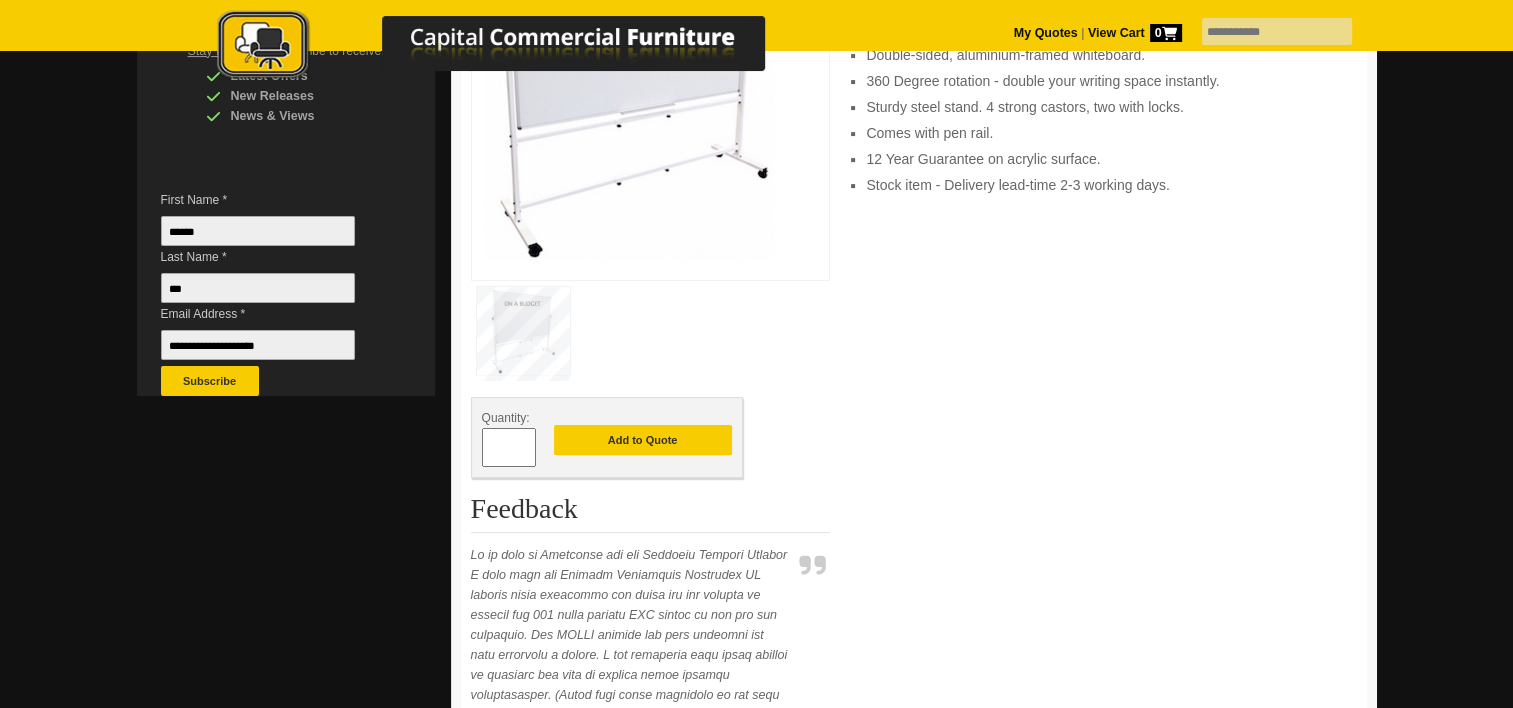 scroll, scrollTop: 680, scrollLeft: 0, axis: vertical 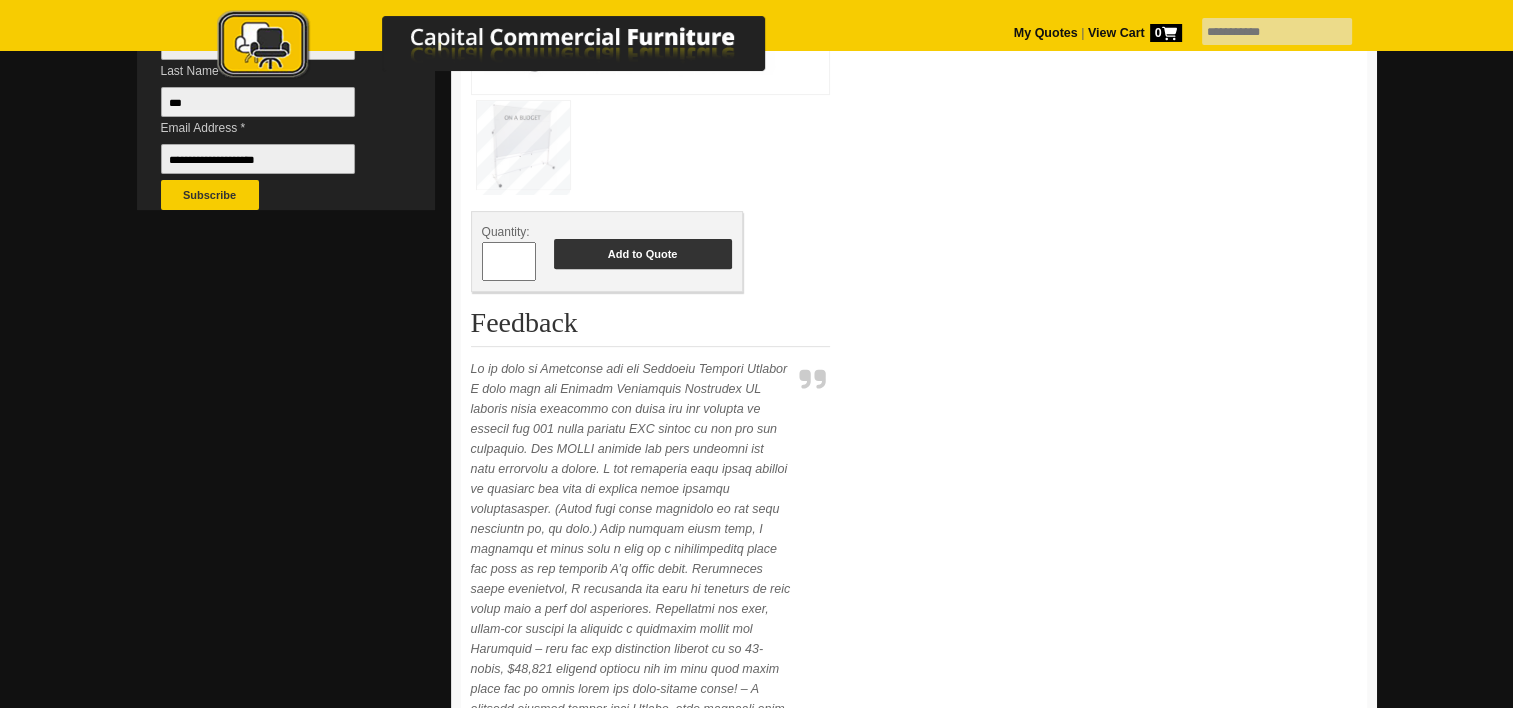 click on "Add to Quote" at bounding box center [643, 254] 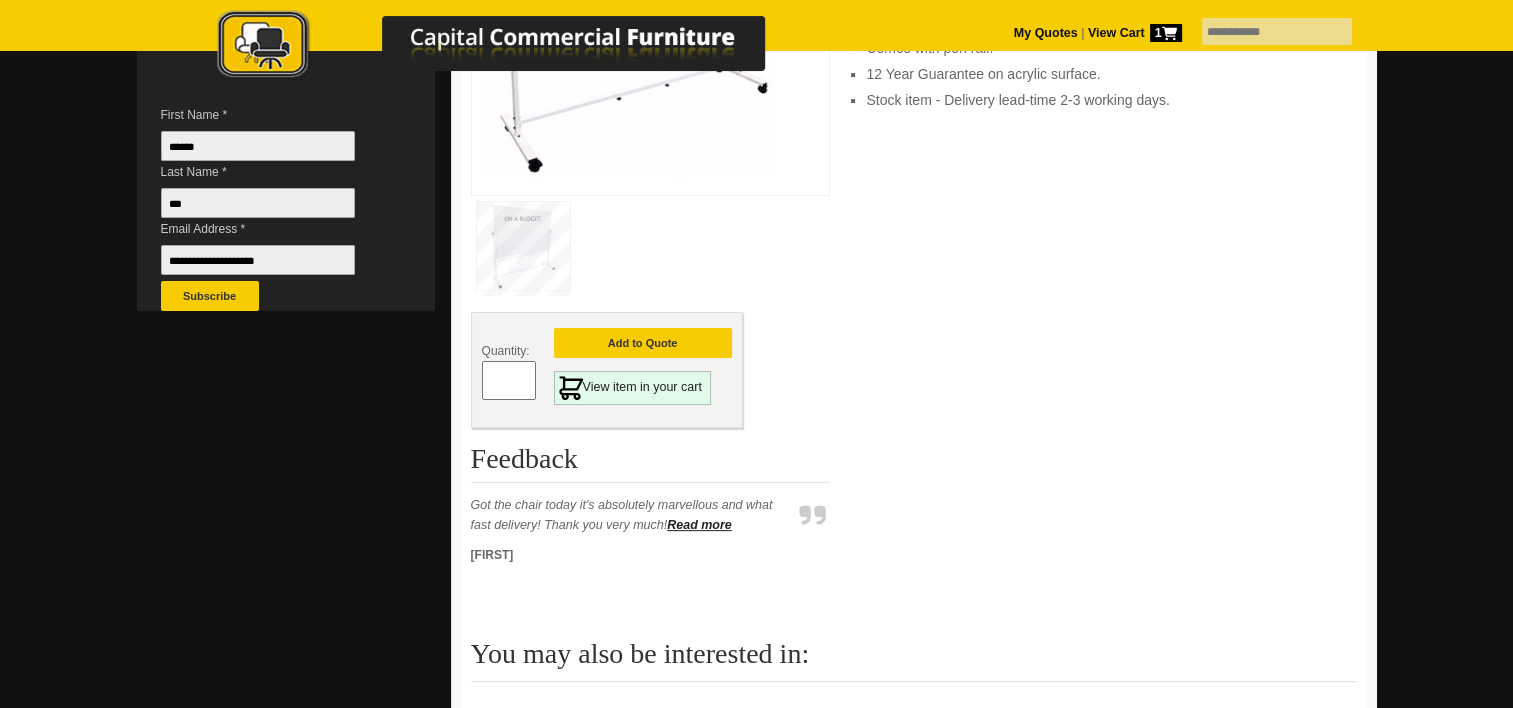 scroll, scrollTop: 602, scrollLeft: 0, axis: vertical 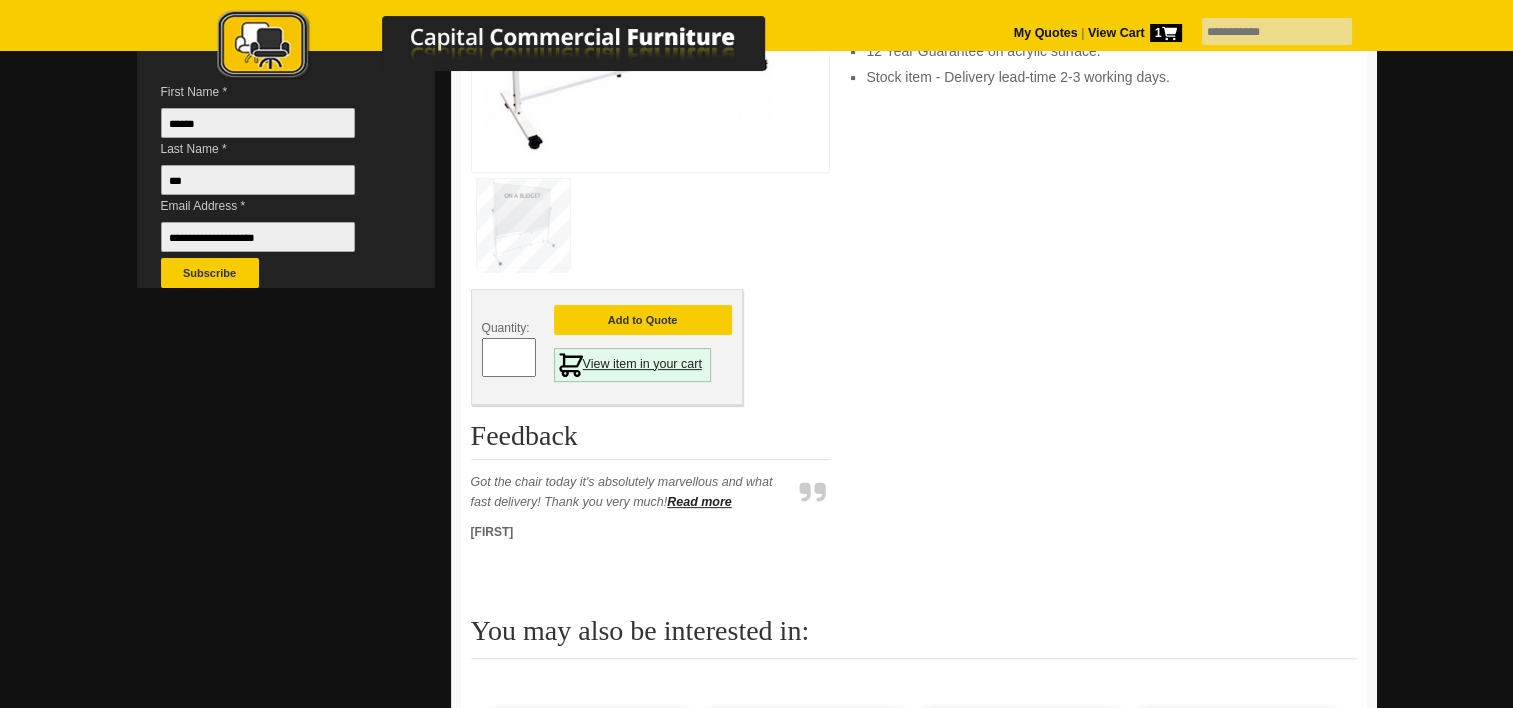 click on "View
item
in your cart" at bounding box center [632, 365] 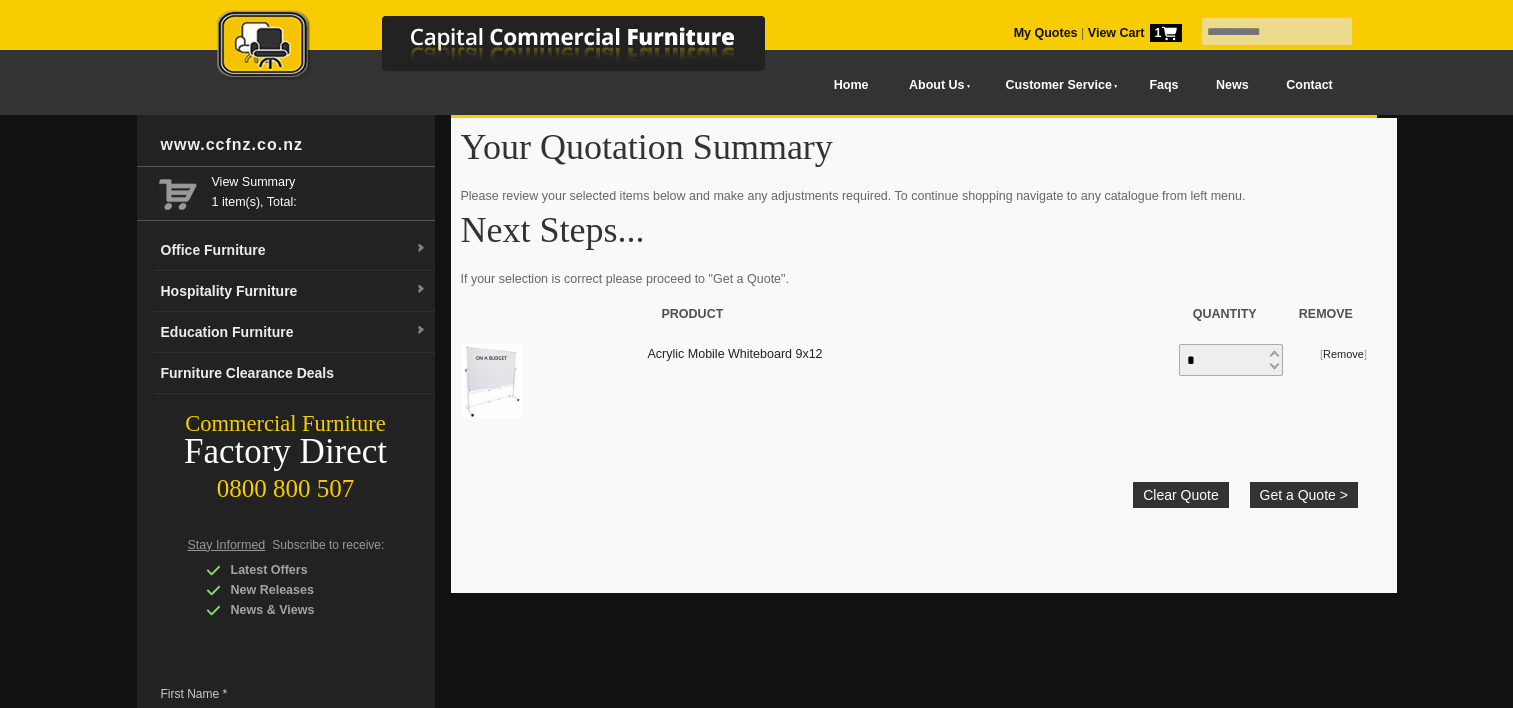 scroll, scrollTop: 0, scrollLeft: 0, axis: both 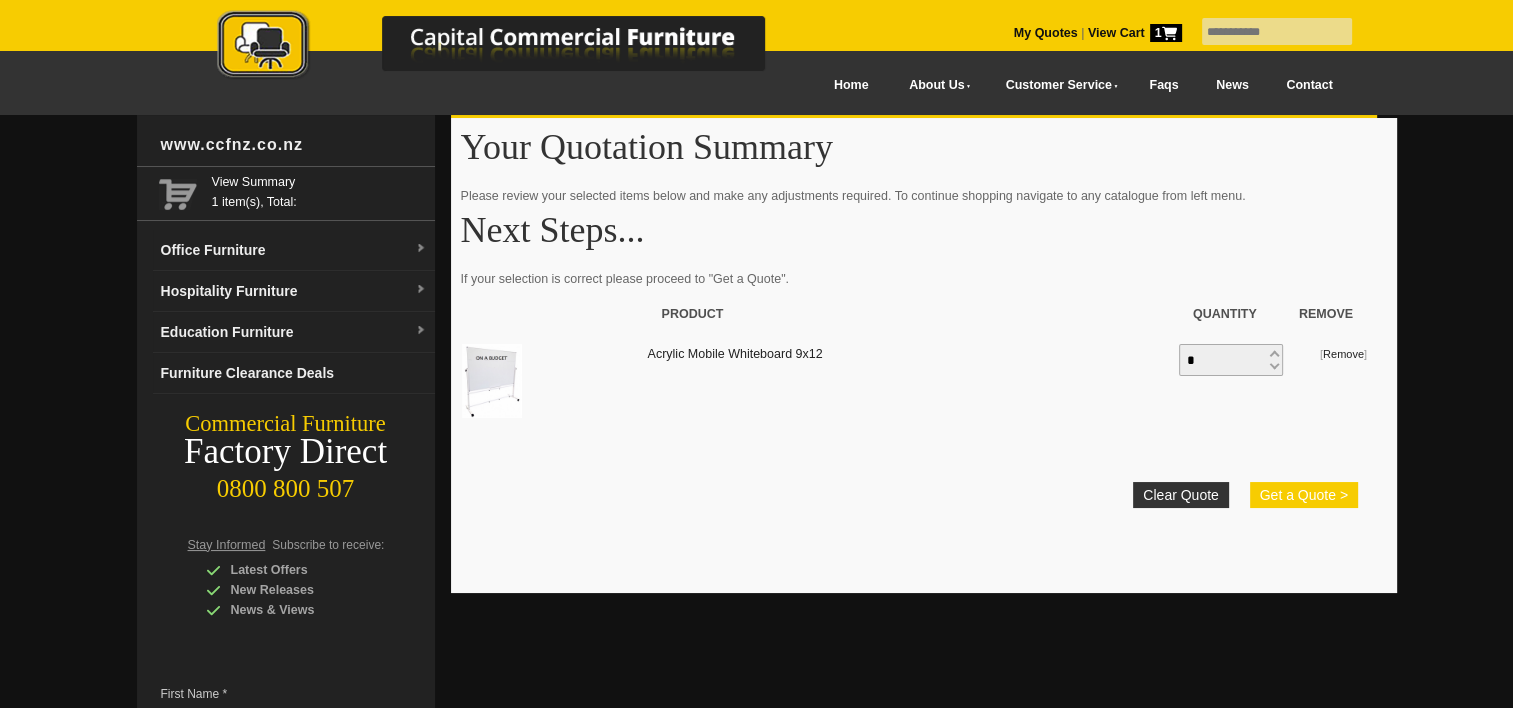 click on "Get a Quote >" at bounding box center (1304, 495) 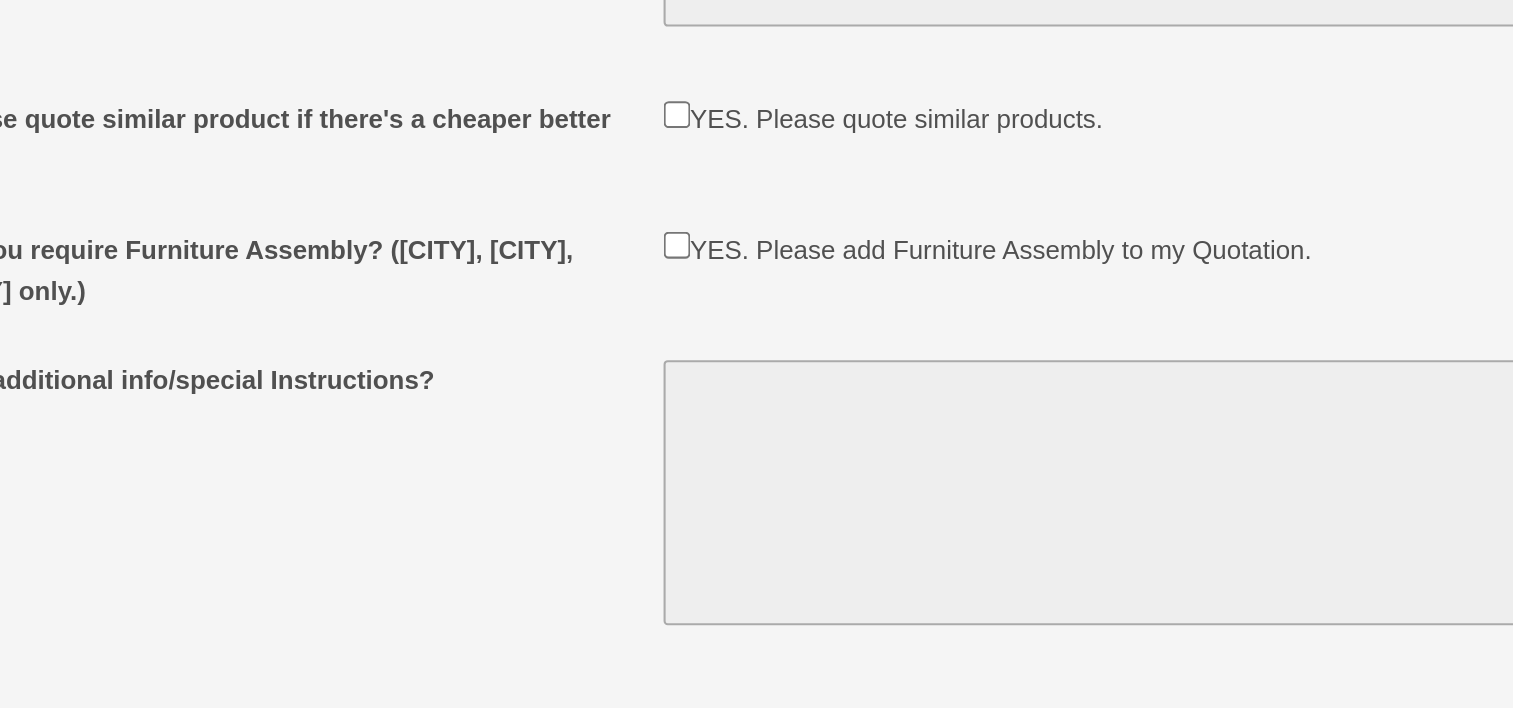 scroll, scrollTop: 627, scrollLeft: 0, axis: vertical 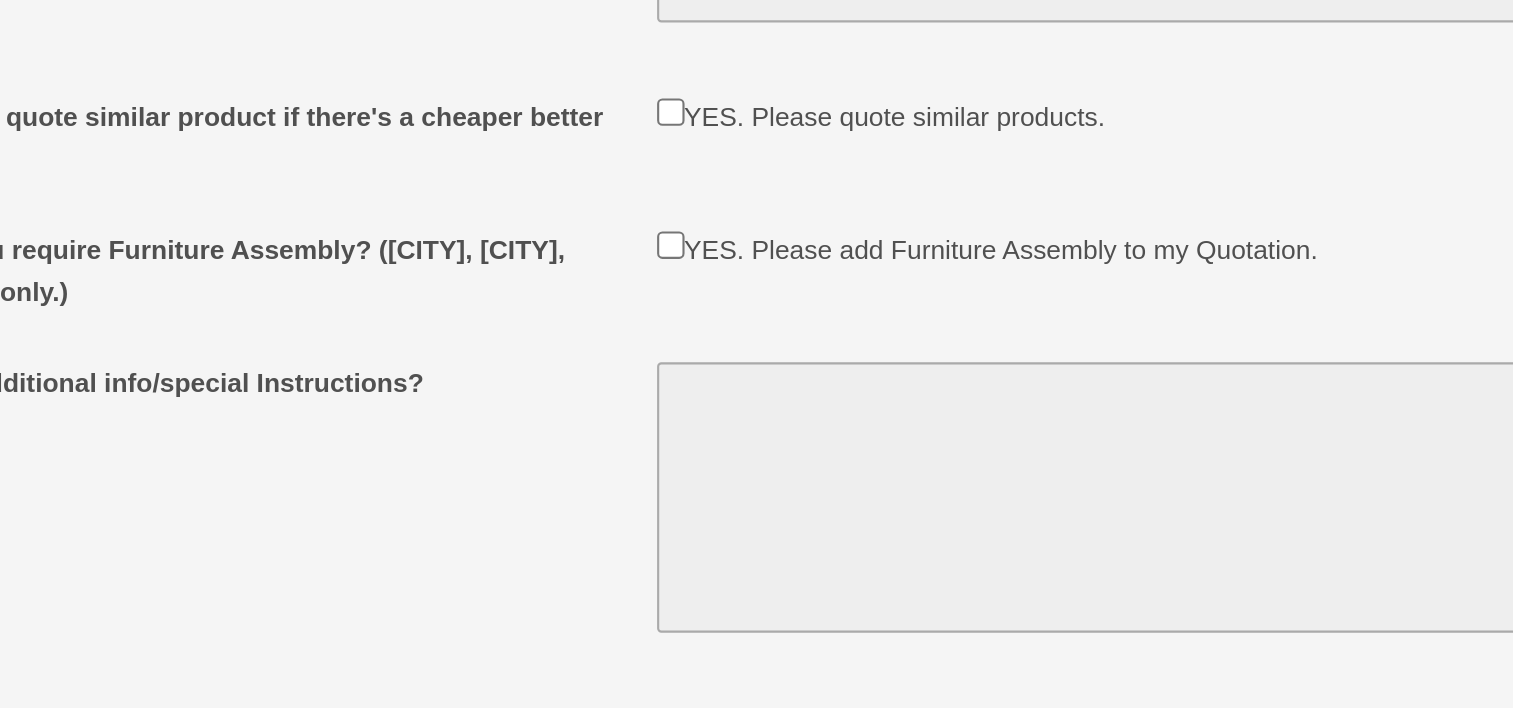 click on "YES. Please quote similar products." at bounding box center [929, 165] 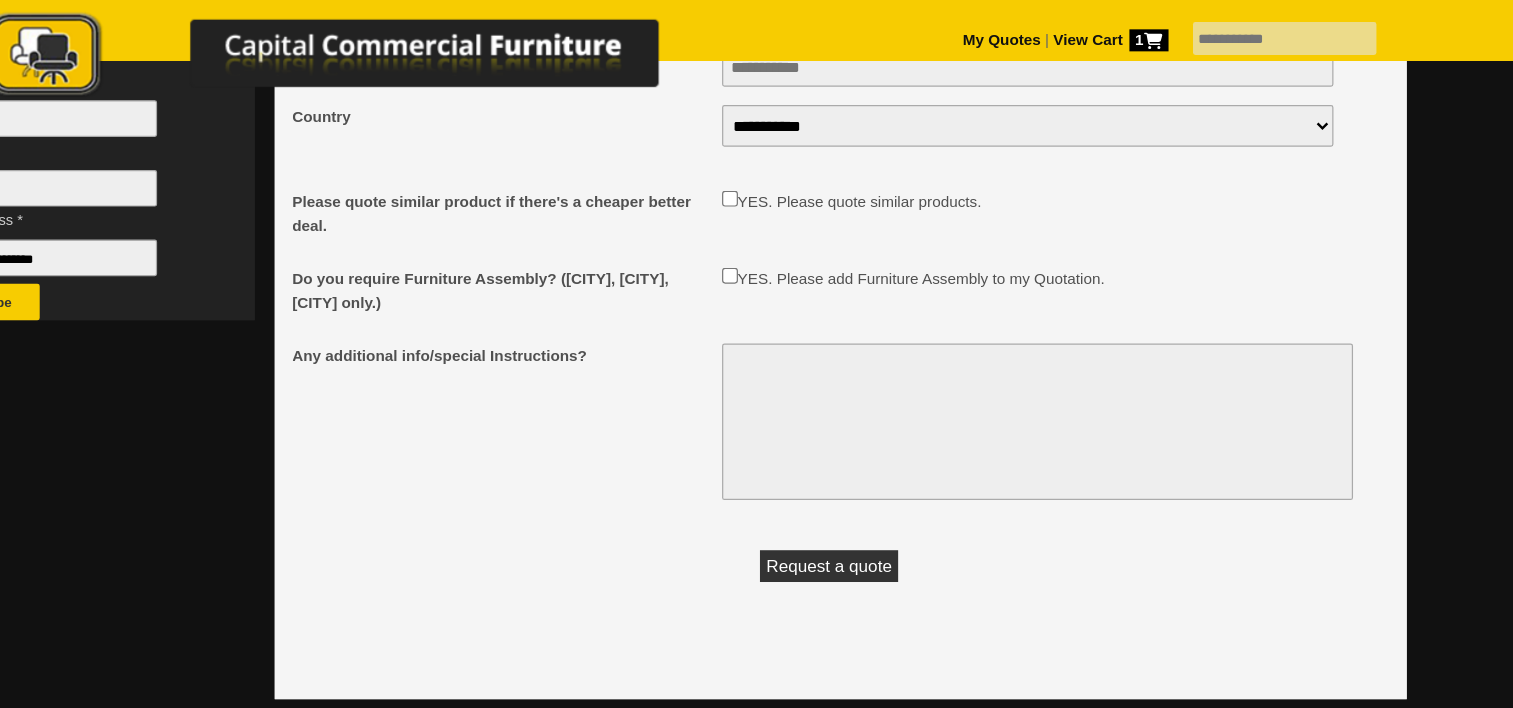 scroll, scrollTop: 628, scrollLeft: 0, axis: vertical 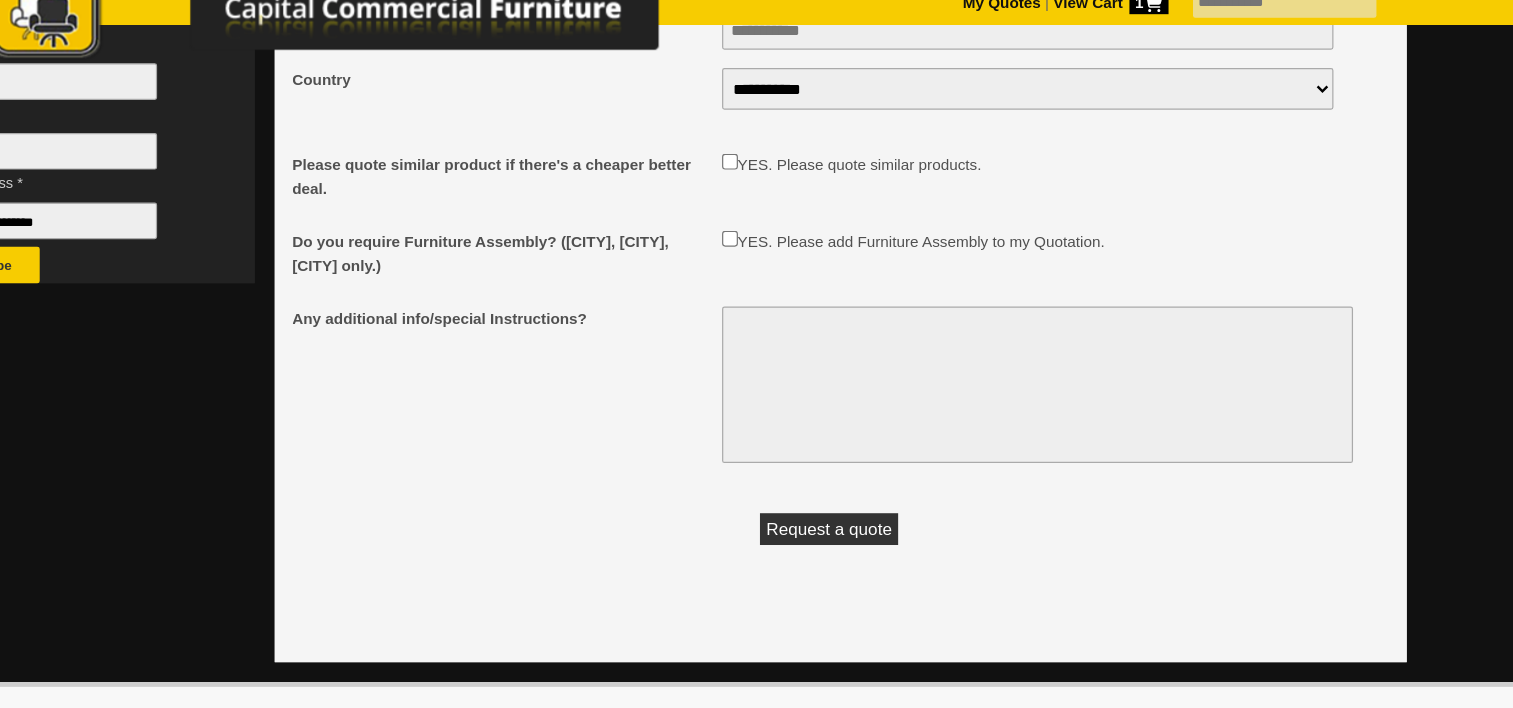 click on "Request a quote" at bounding box center [904, 463] 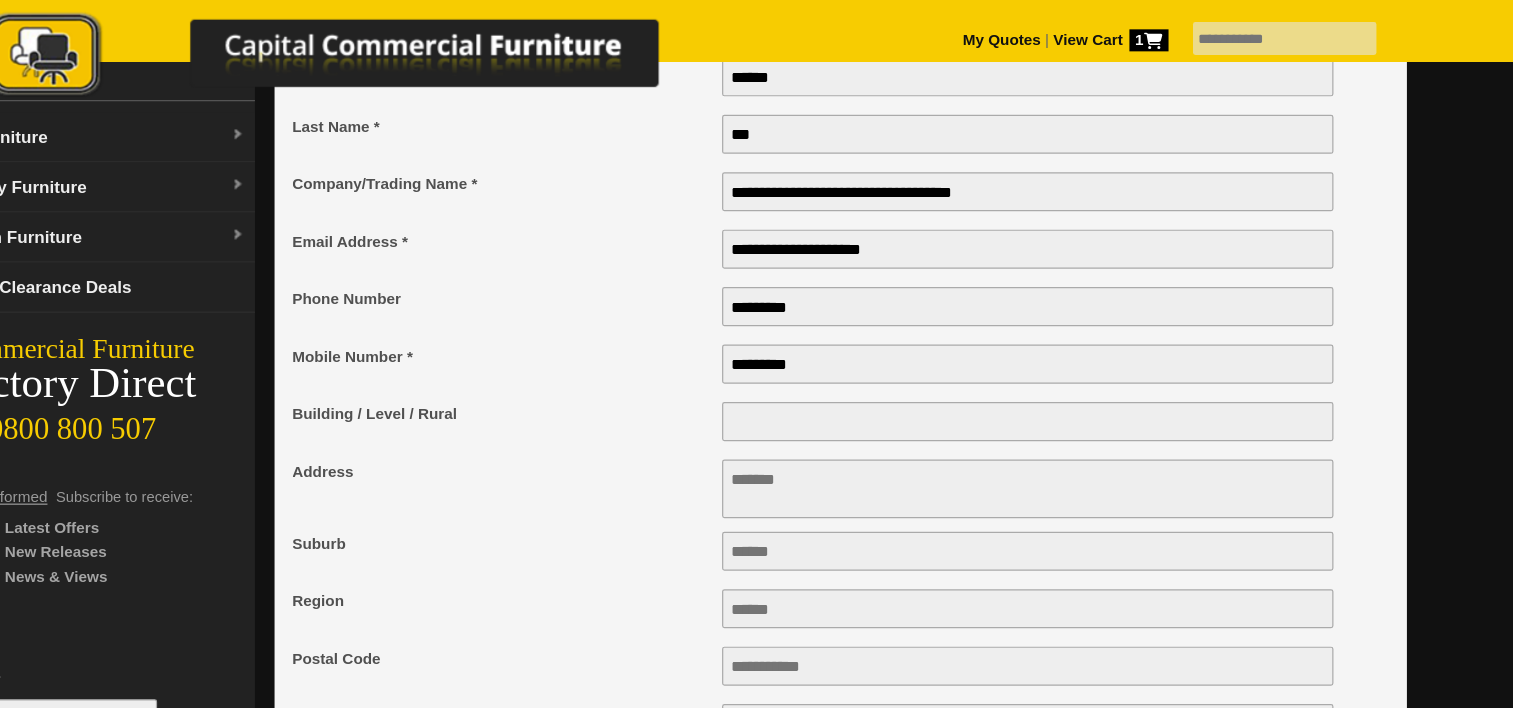 scroll, scrollTop: 138, scrollLeft: 0, axis: vertical 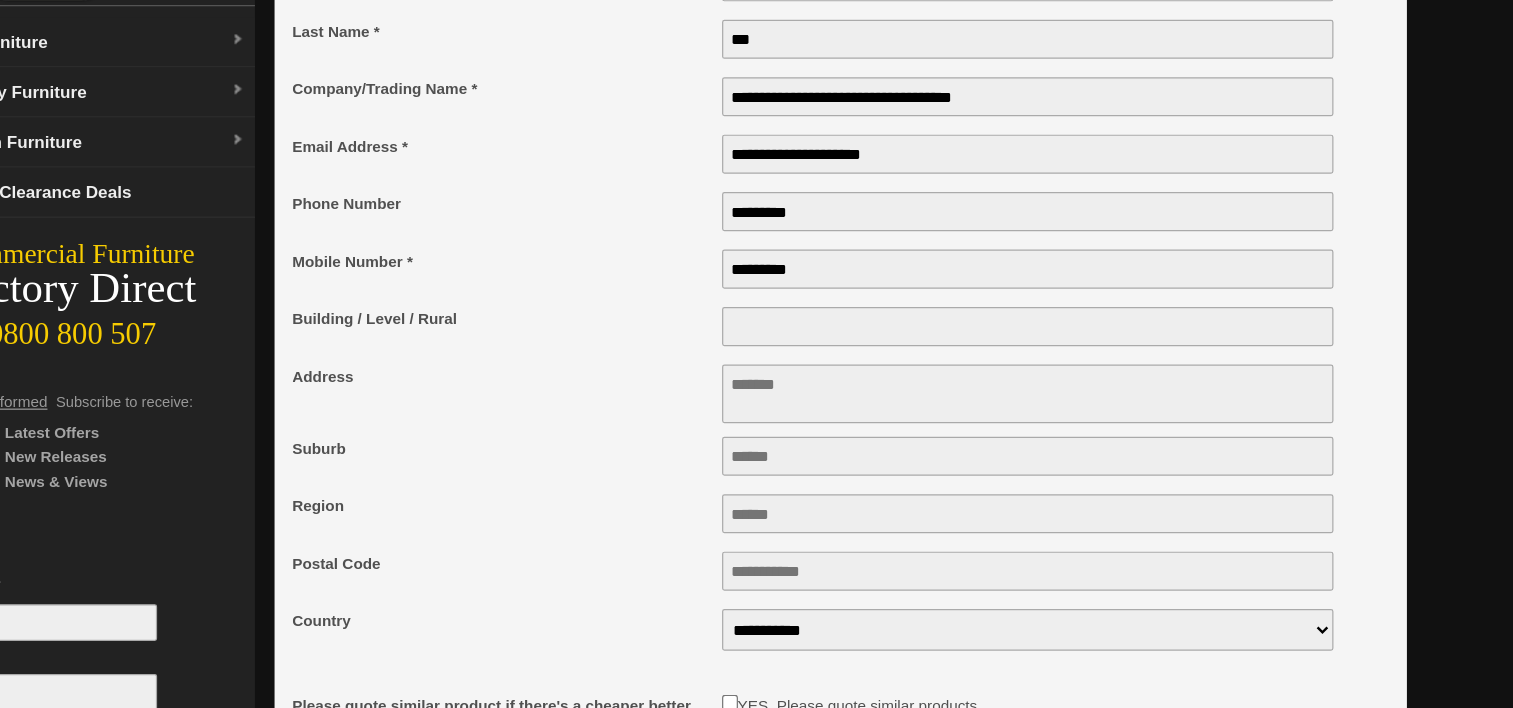 click at bounding box center (1067, 400) 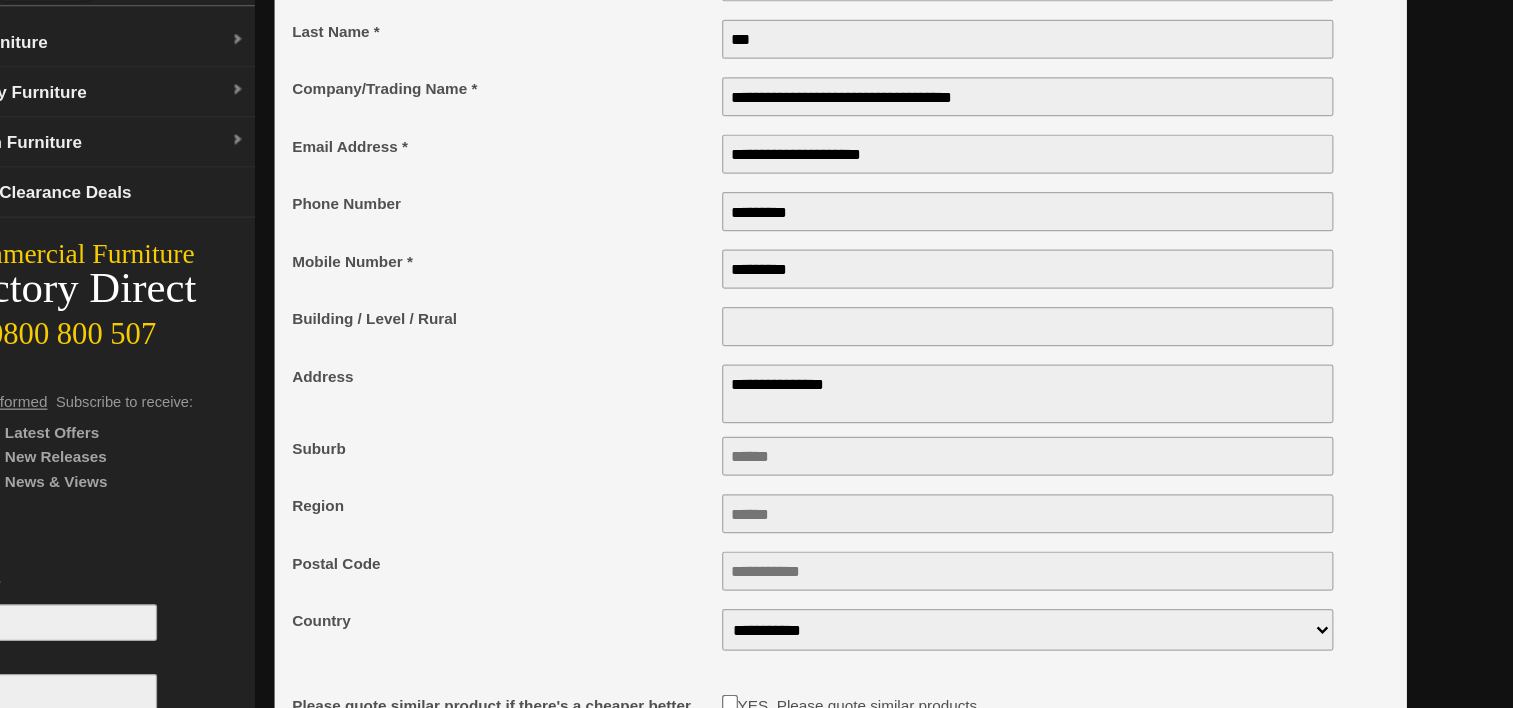 type on "**********" 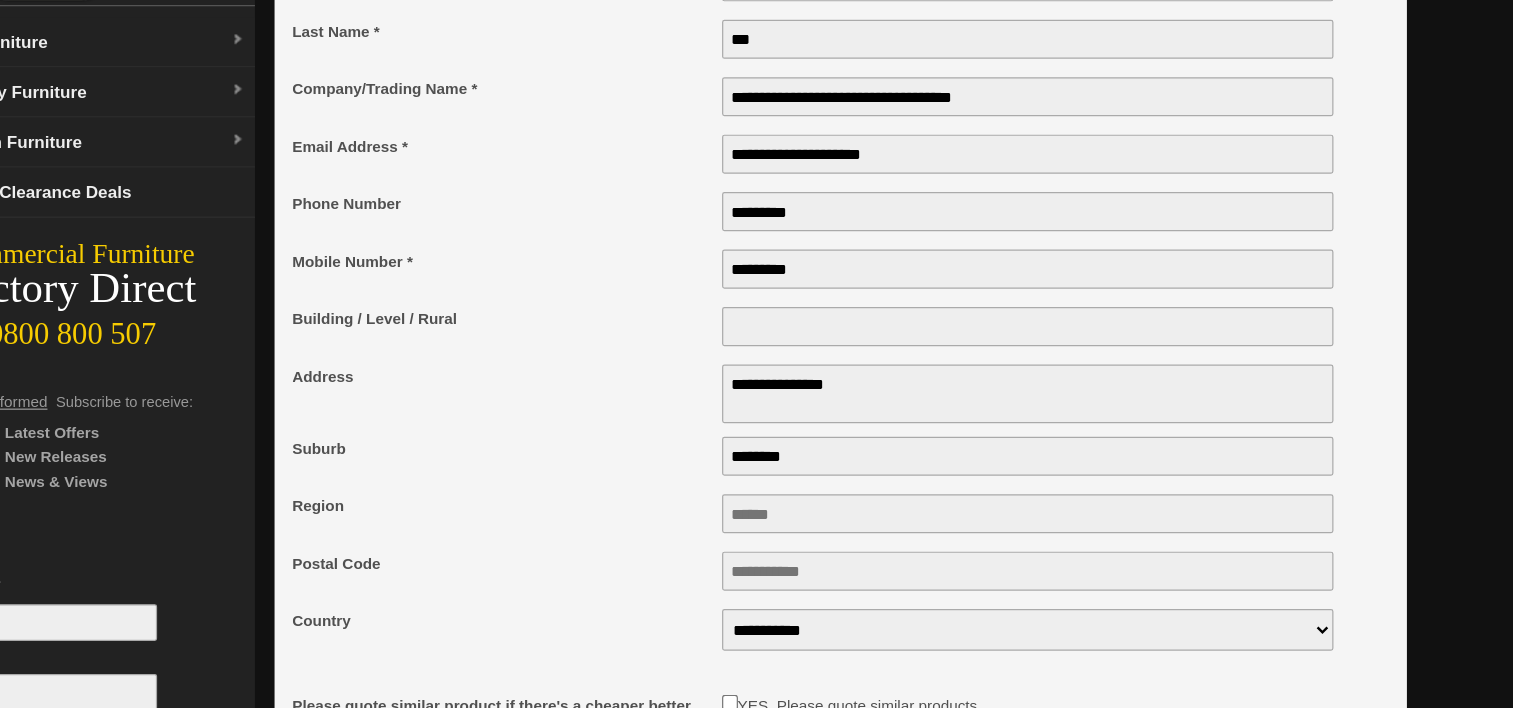 type on "********" 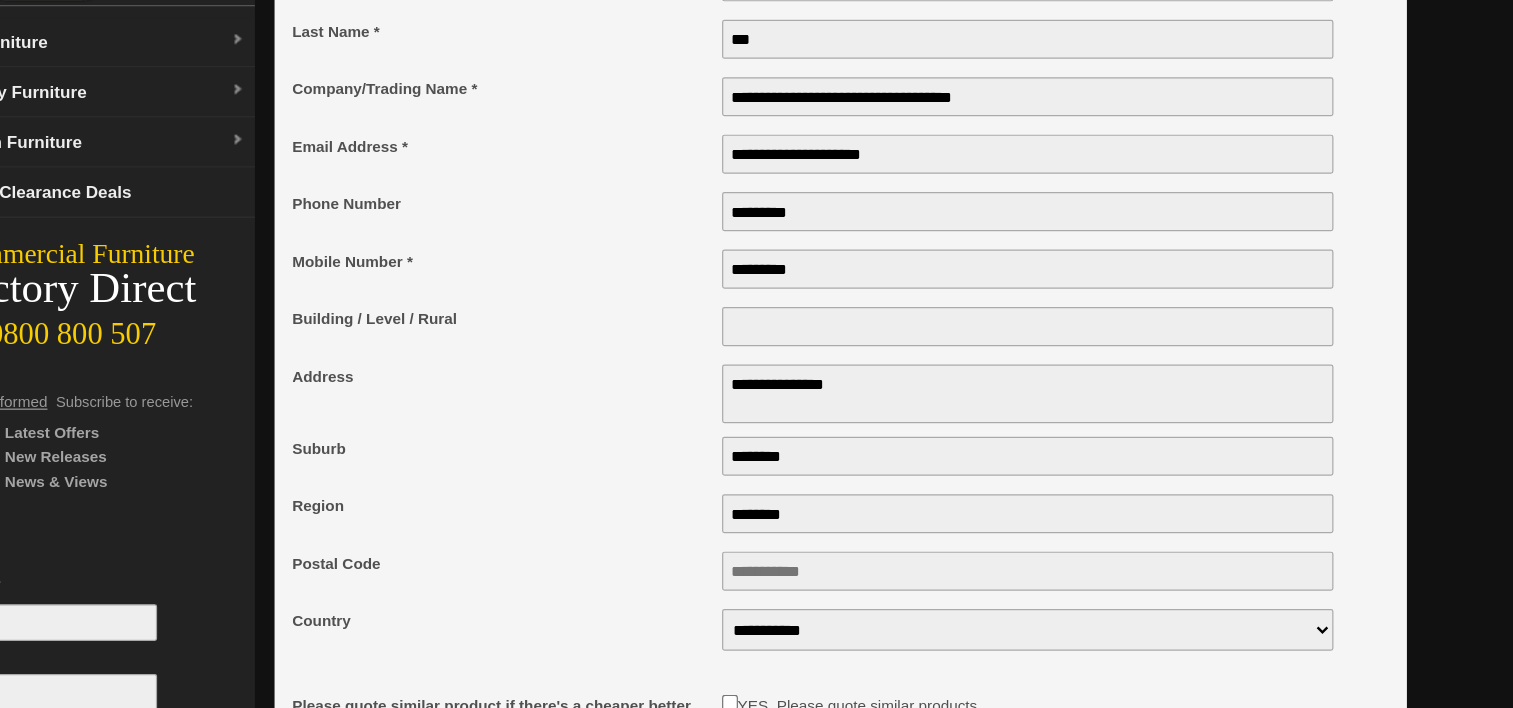 type on "********" 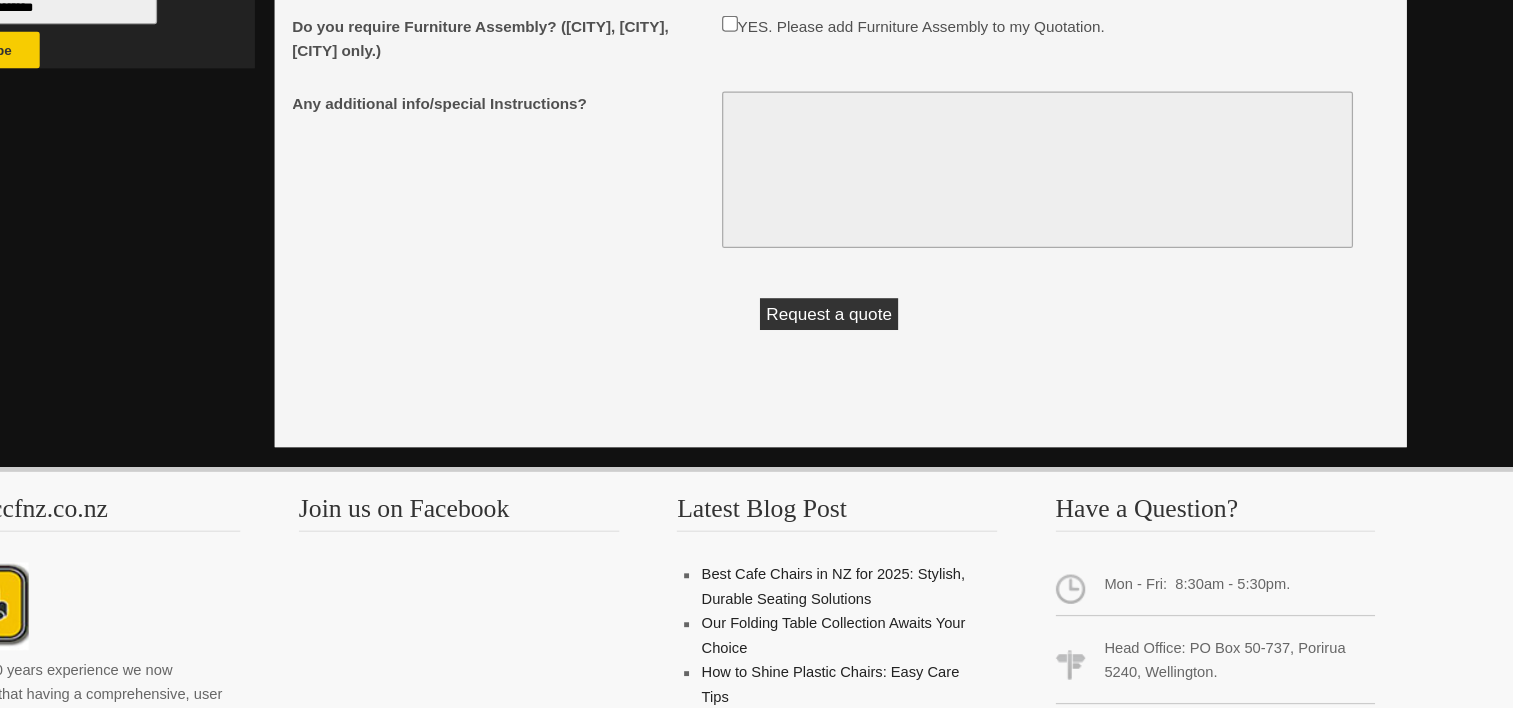 scroll, scrollTop: 707, scrollLeft: 0, axis: vertical 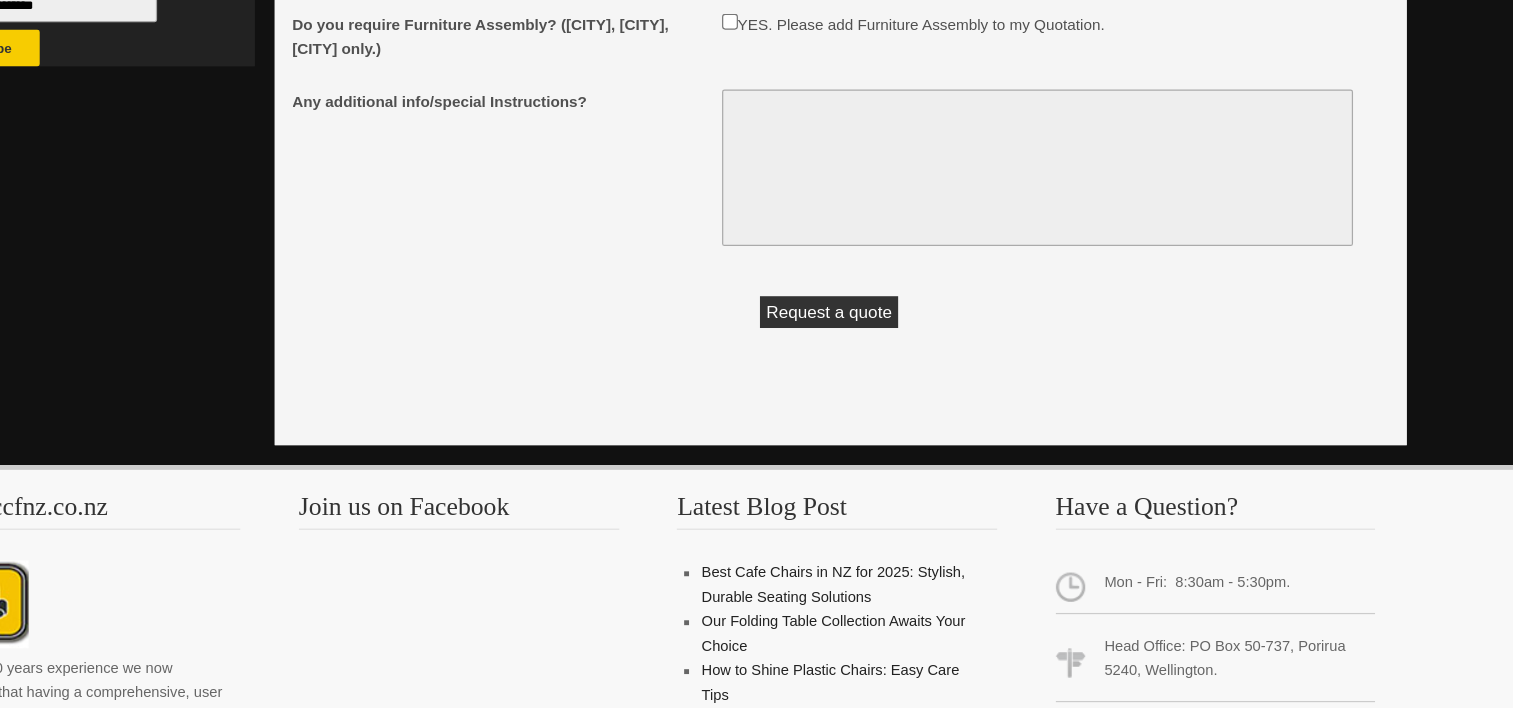 type on "****" 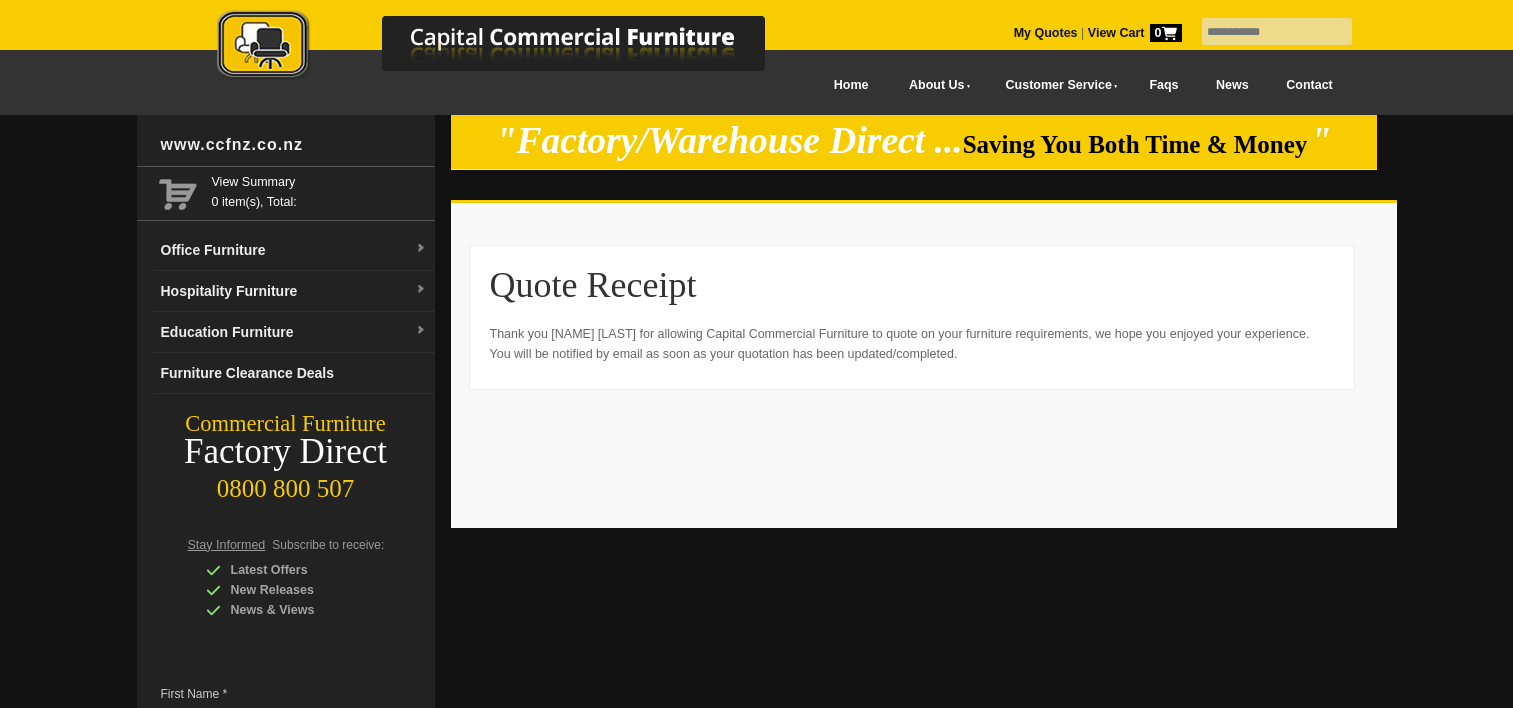 scroll, scrollTop: 0, scrollLeft: 0, axis: both 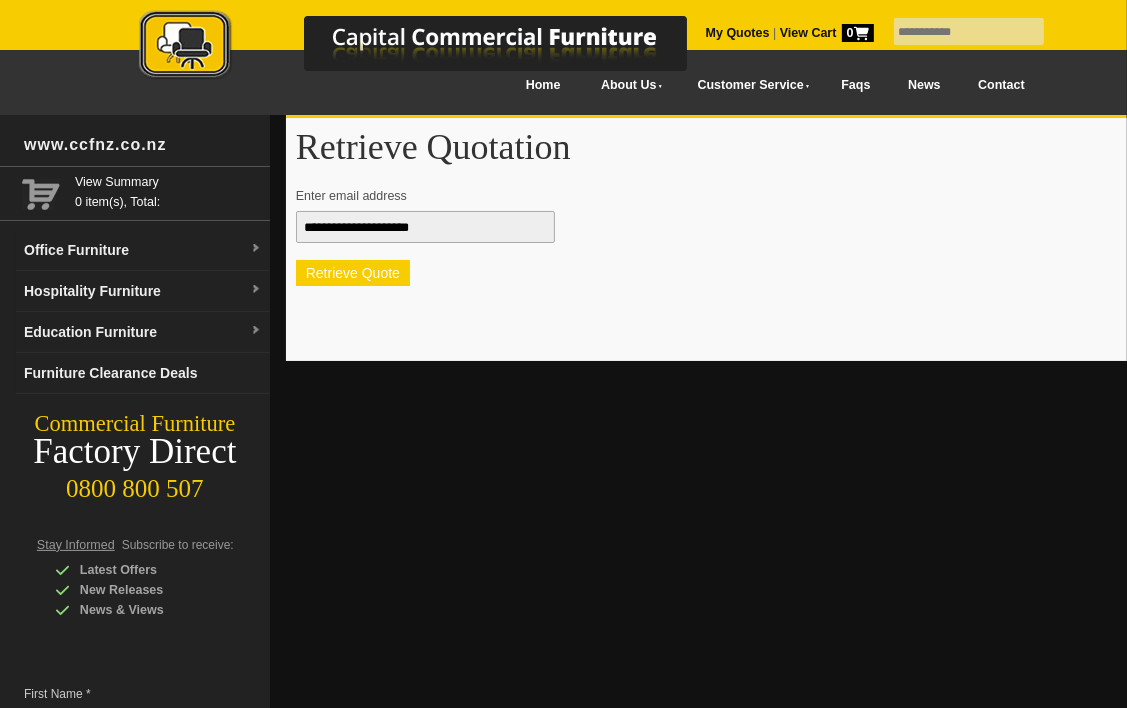click on "Retrieve Quote" at bounding box center [353, 273] 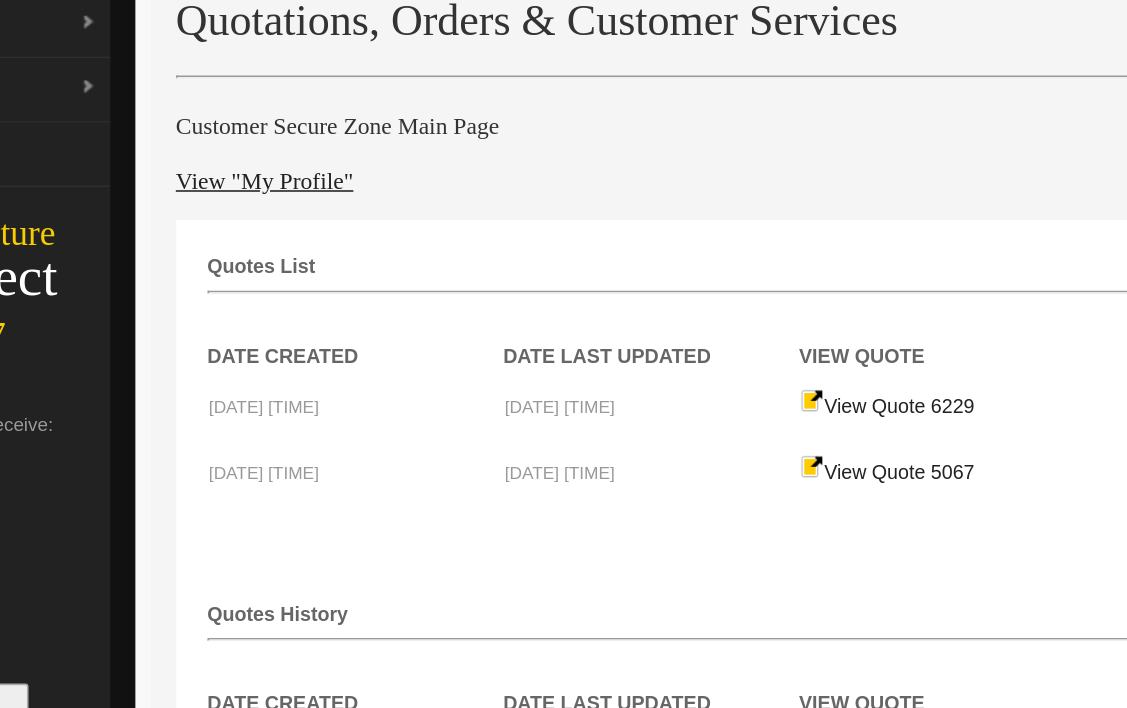 scroll, scrollTop: 130, scrollLeft: 0, axis: vertical 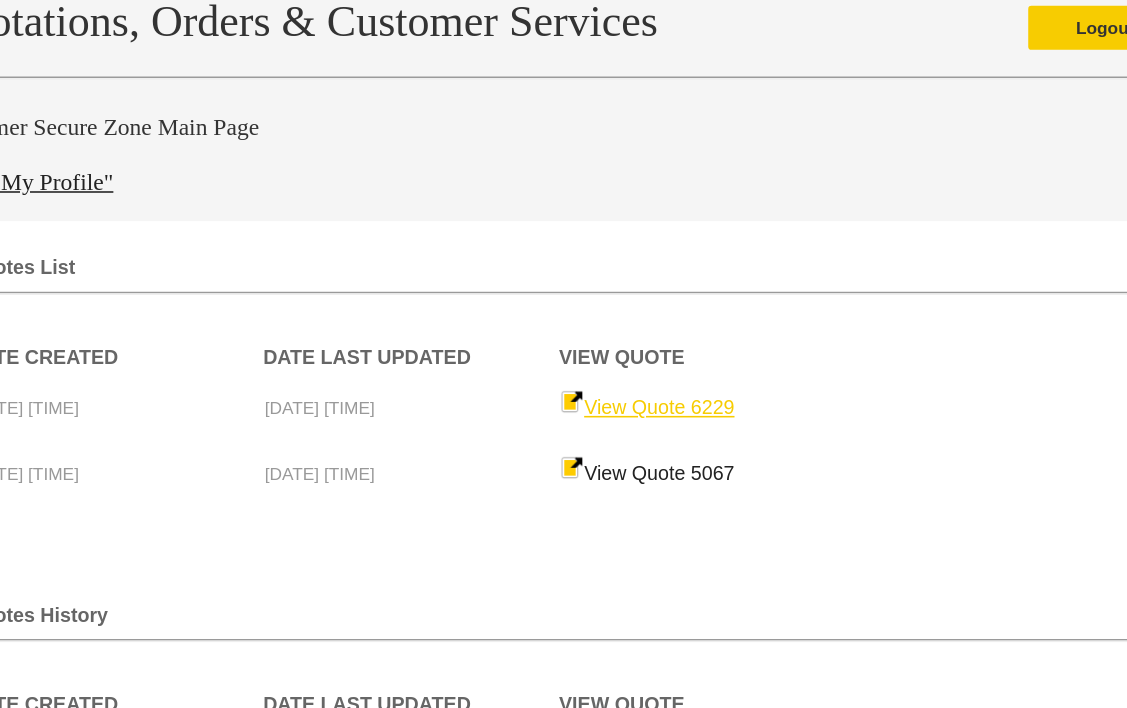 click on "View Quote 6229" at bounding box center [764, 404] 